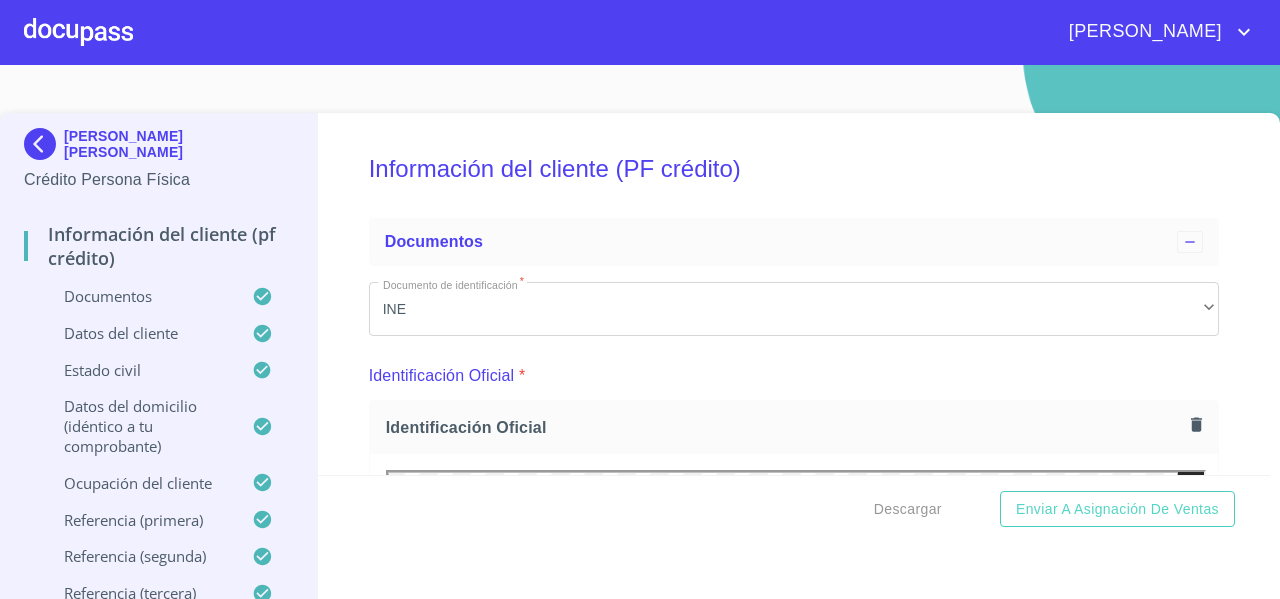 scroll, scrollTop: 0, scrollLeft: 0, axis: both 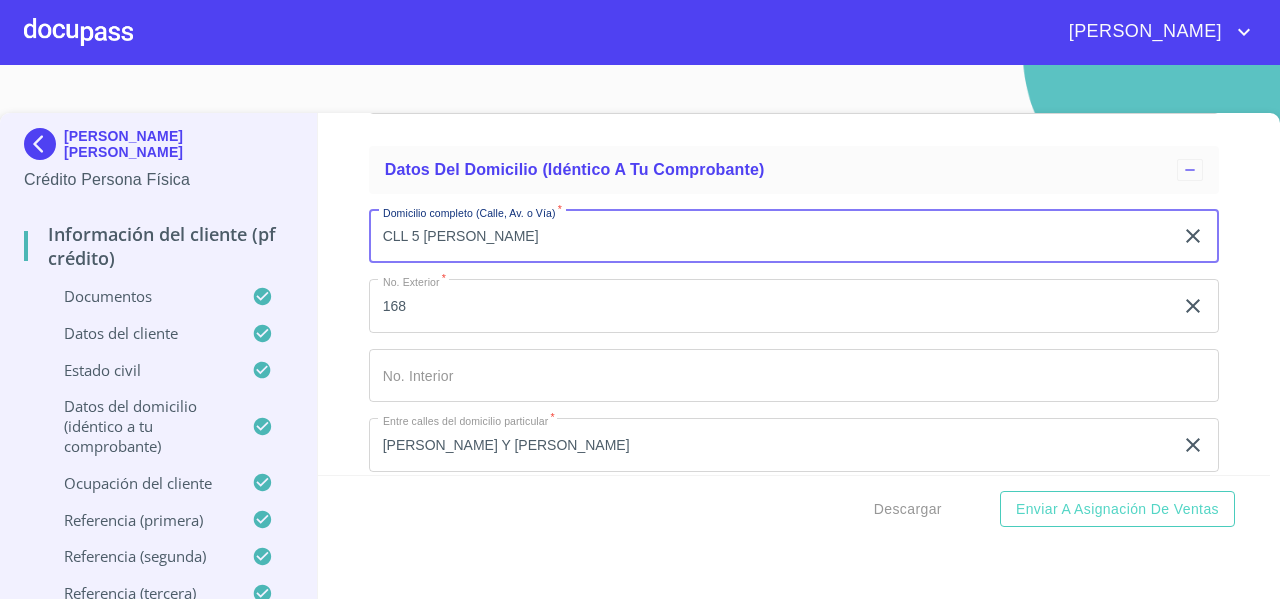 drag, startPoint x: 494, startPoint y: 263, endPoint x: 377, endPoint y: 259, distance: 117.06836 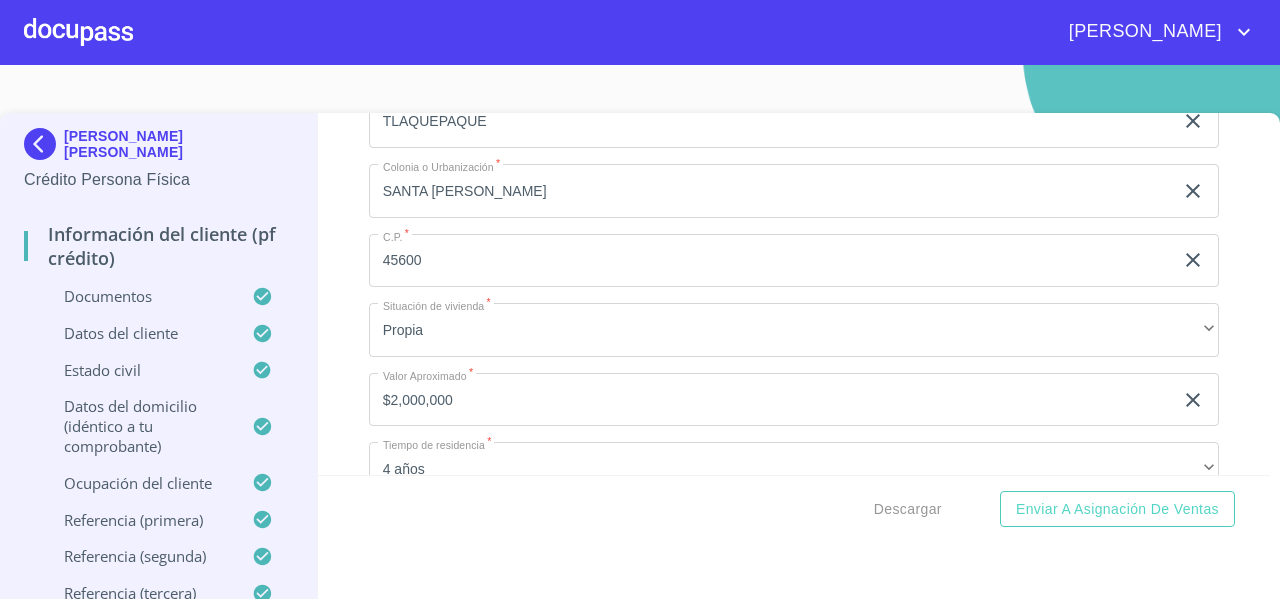 scroll, scrollTop: 7970, scrollLeft: 0, axis: vertical 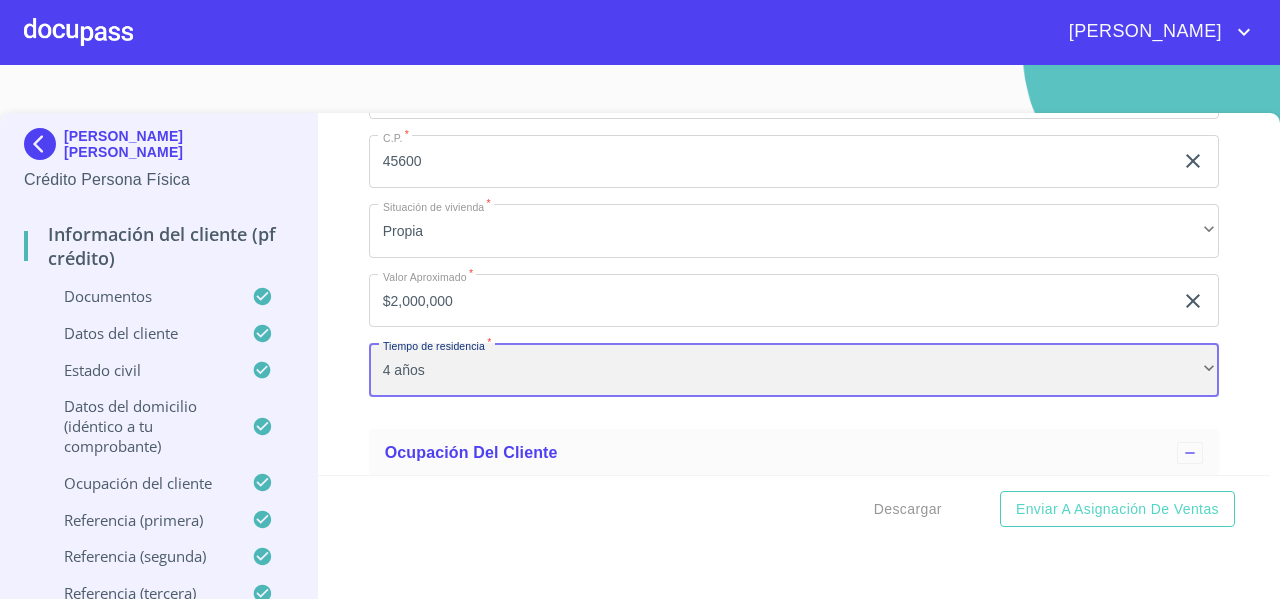 click on "4 años" at bounding box center [794, 370] 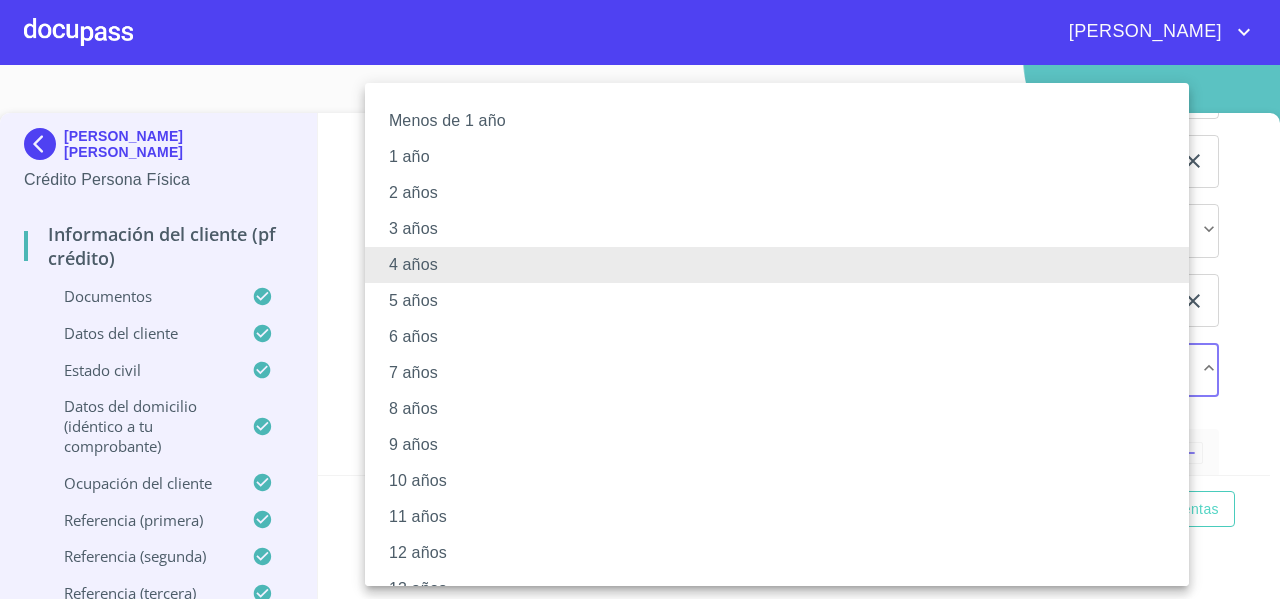 click on "6 años" at bounding box center (784, 337) 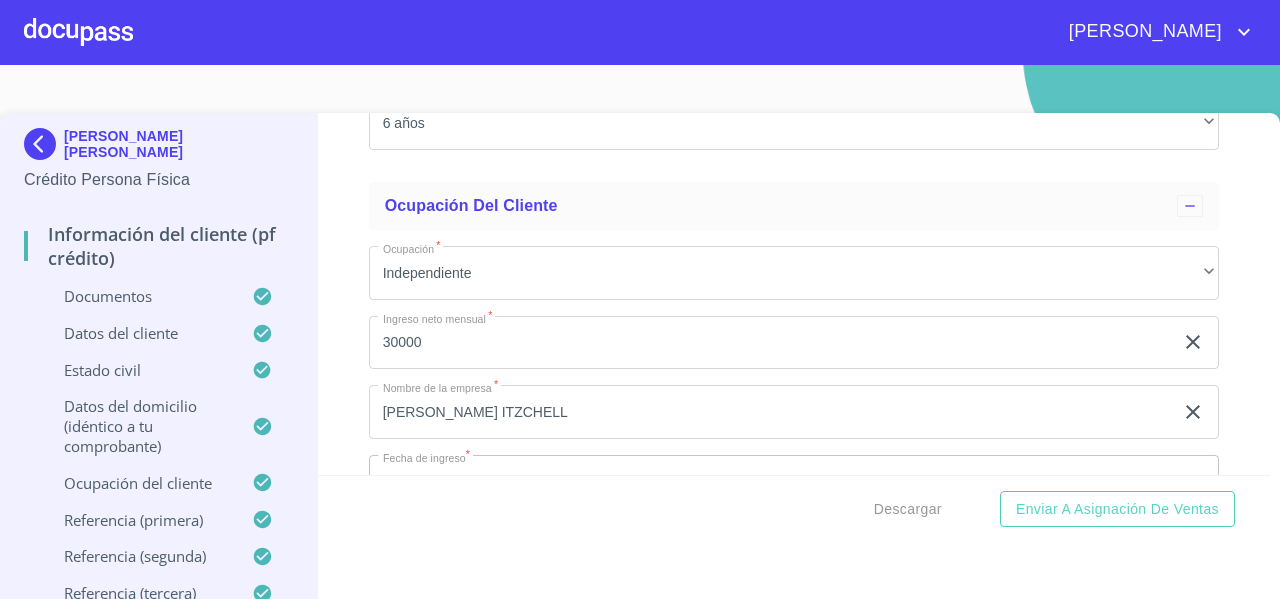 scroll, scrollTop: 8297, scrollLeft: 0, axis: vertical 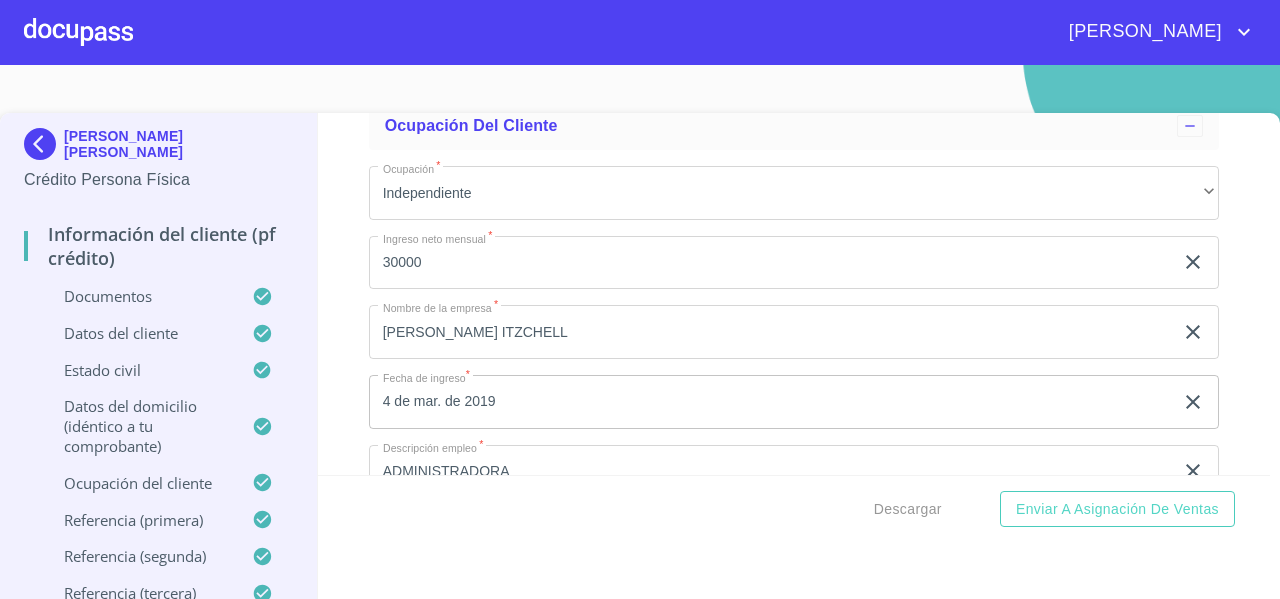click on "30000" at bounding box center (771, -1858) 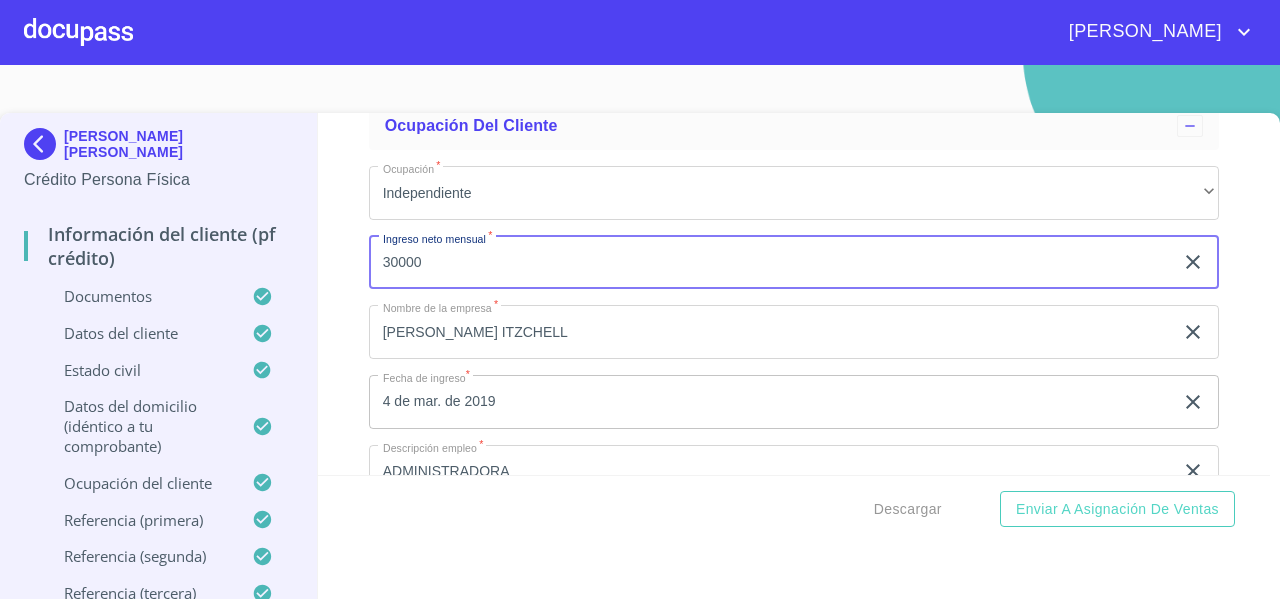 click on "Información del cliente (PF crédito)   Documentos Documento de identificación   * INE ​ Identificación Oficial * Identificación Oficial Identificación Oficial Comprobante de Domicilio * Comprobante de Domicilio Comprobante de [PERSON_NAME] de ingresos   * Independiente/Dueño de negocio/Persona Moral ​ Comprobante de Ingresos mes 1 * Comprobante de Ingresos mes 1 Comprobante de Ingresos mes 1 Comprobante de Ingresos mes 2 * Comprobante de Ingresos mes 2 Comprobante de Ingresos mes 2 Comprobante de Ingresos mes 3 * Comprobante de Ingresos mes 3 Comprobante de Ingresos mes 3 CURP * CURP [PERSON_NAME] de situación fiscal [PERSON_NAME] de situación fiscal [PERSON_NAME] de situación fiscal Datos del cliente Apellido [PERSON_NAME]   * [PERSON_NAME] ​ Apellido Materno   * [PERSON_NAME] ​ Primer nombre   * [PERSON_NAME] ​ [PERSON_NAME] Nombre [PERSON_NAME] ​ Fecha de nacimiento * 1 de nov. de [DEMOGRAPHIC_DATA] ​ Nacionalidad   * Mexicana ​ País de nacimiento   * [GEOGRAPHIC_DATA] ​ Estado de nacimiento   * Jalisco ​ CURP   * ​ RFC *" at bounding box center (794, 294) 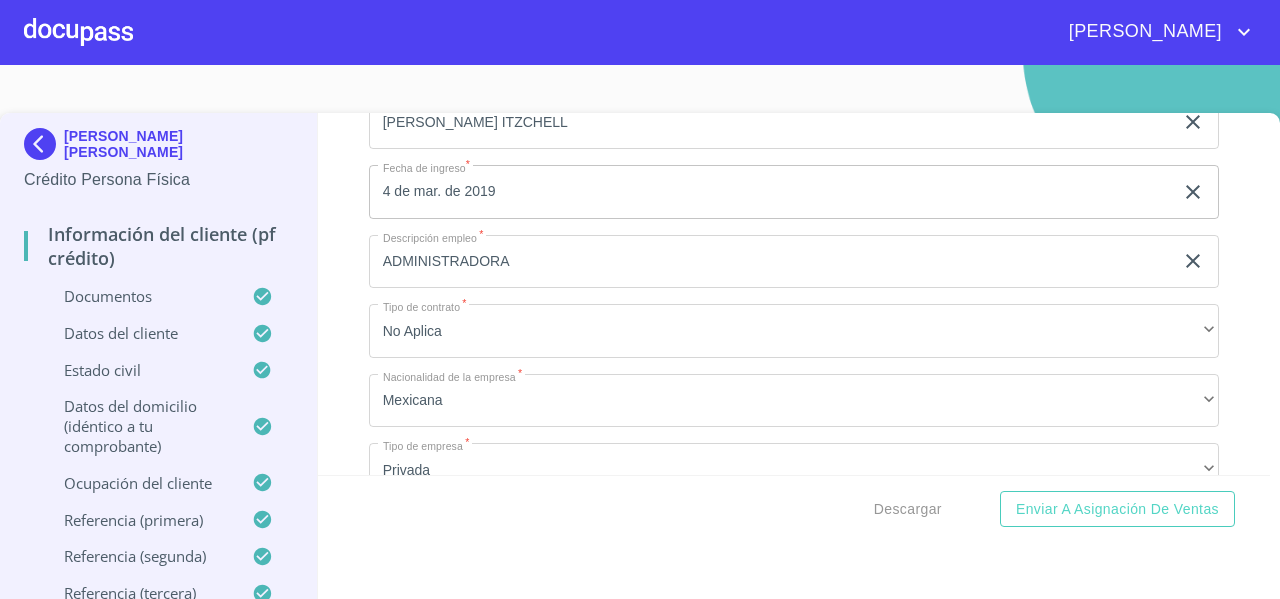 scroll, scrollTop: 8473, scrollLeft: 0, axis: vertical 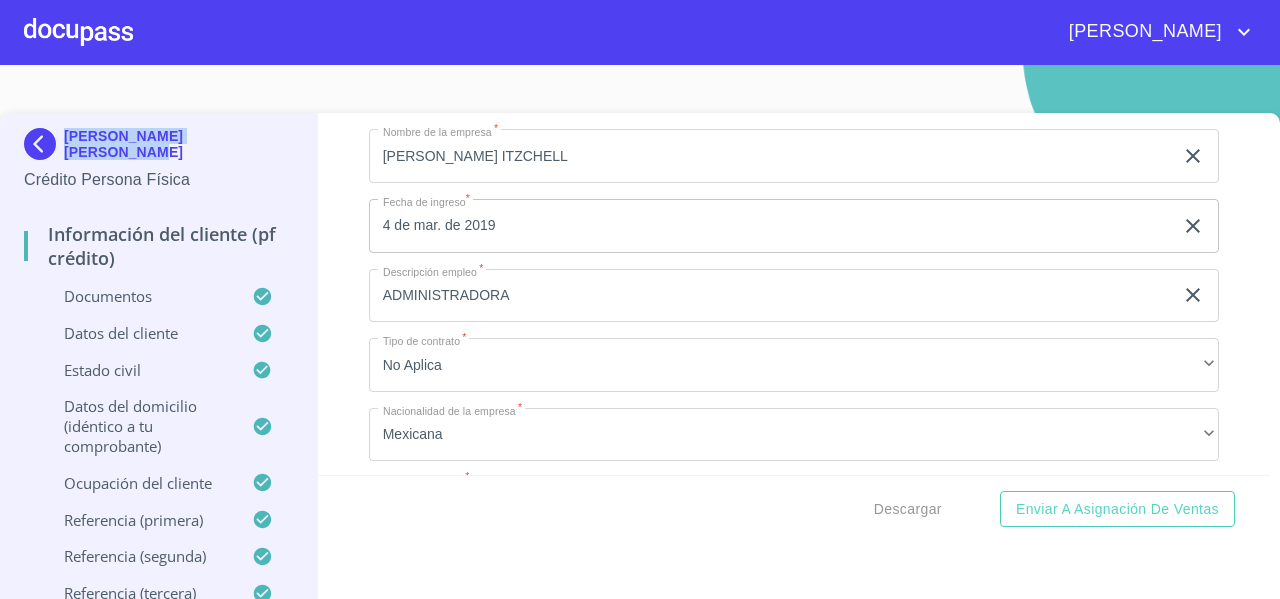 drag, startPoint x: 171, startPoint y: 159, endPoint x: 67, endPoint y: 84, distance: 128.22246 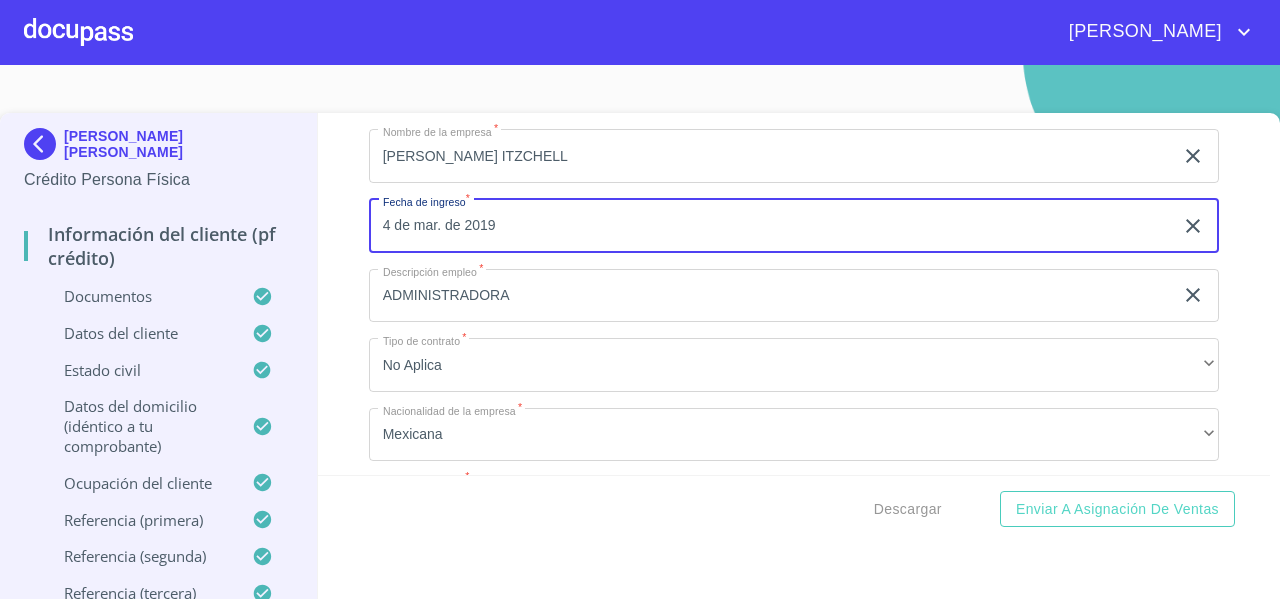 click on "4 de mar. de 2019" at bounding box center [775, 226] 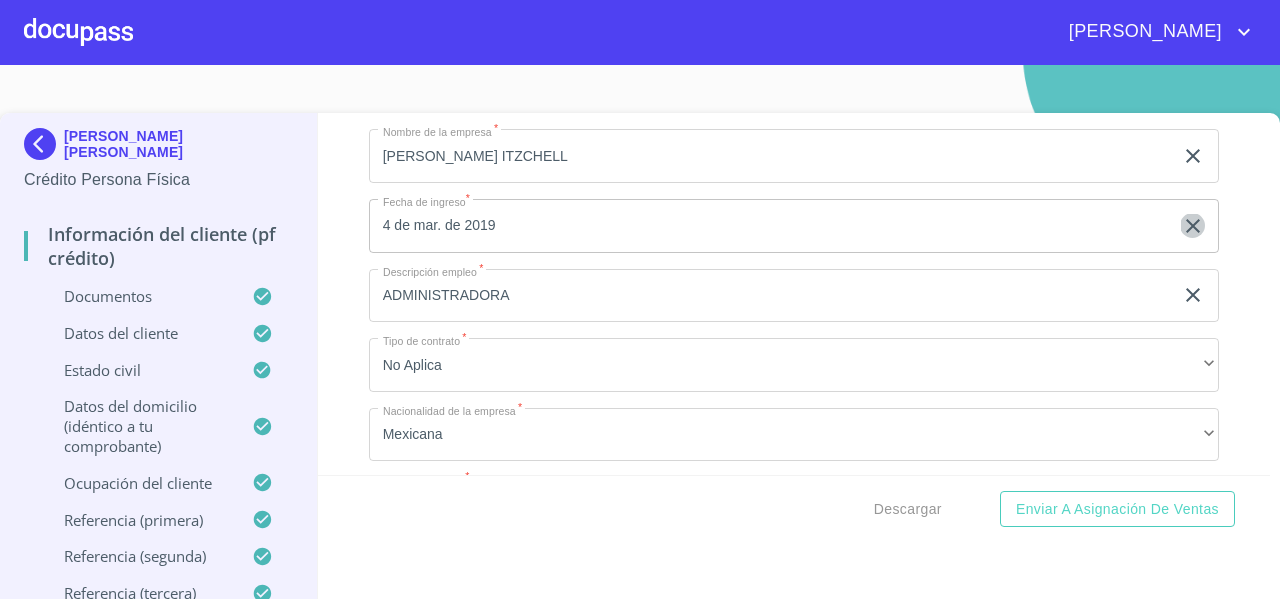 click 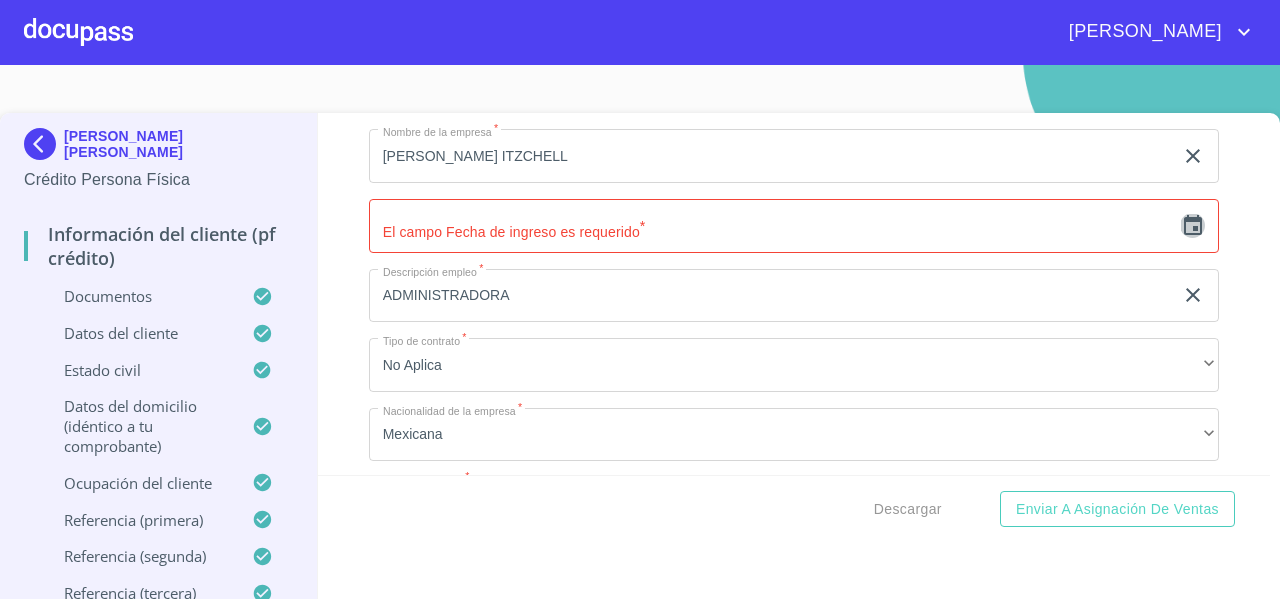 click 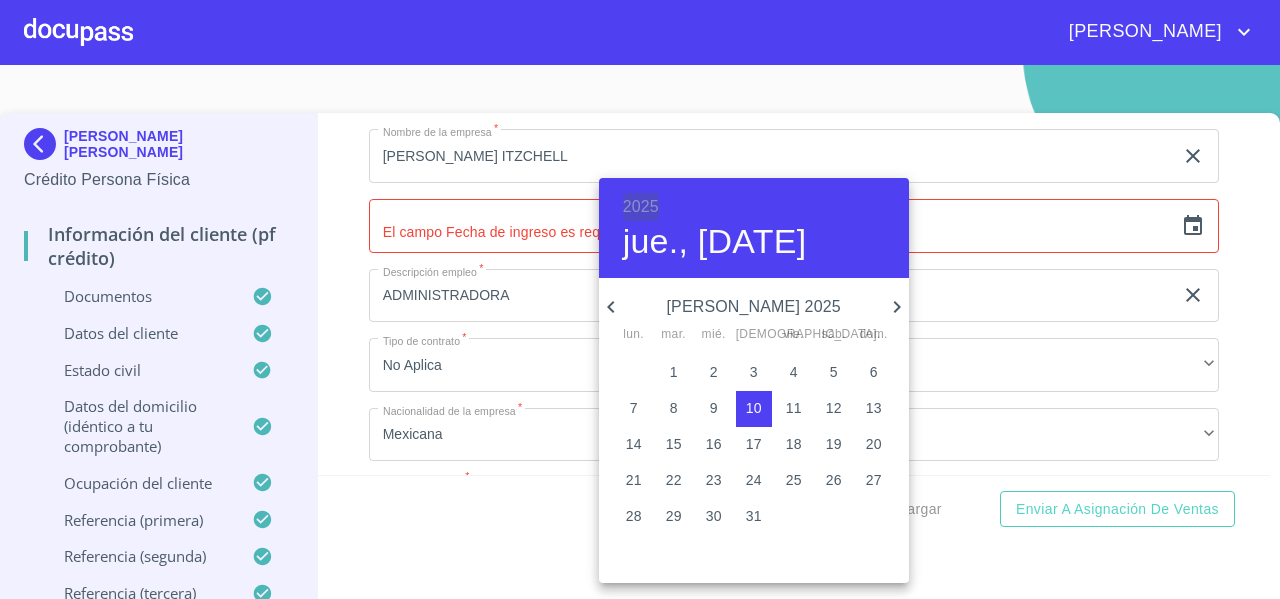 click on "2025" at bounding box center (641, 207) 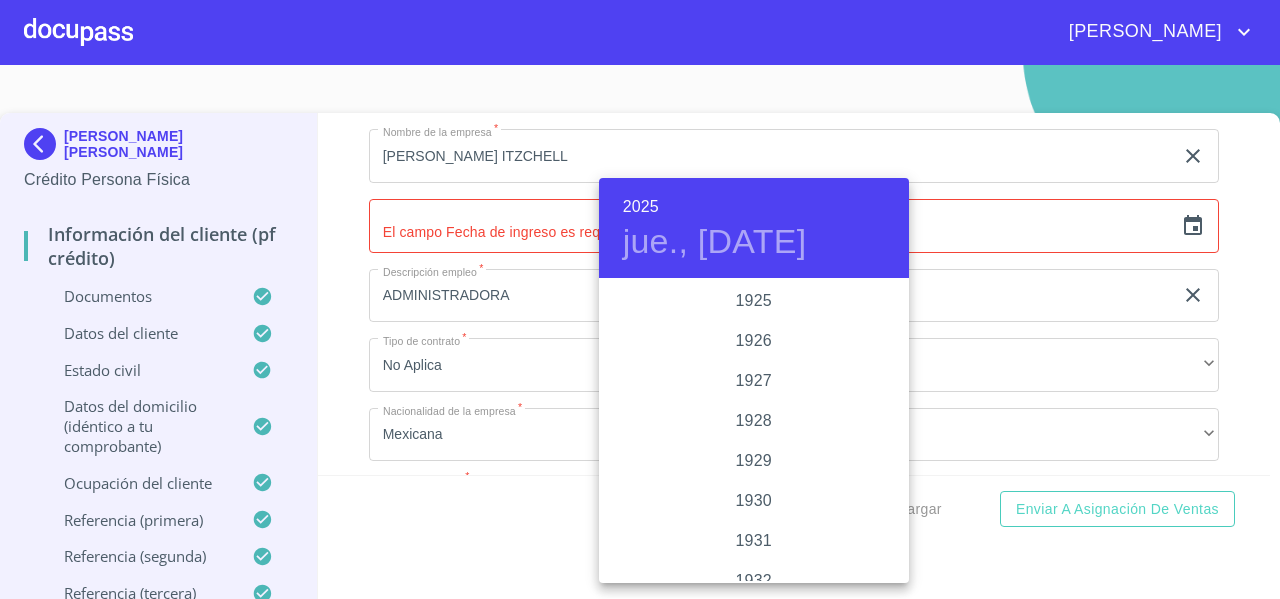 scroll, scrollTop: 3880, scrollLeft: 0, axis: vertical 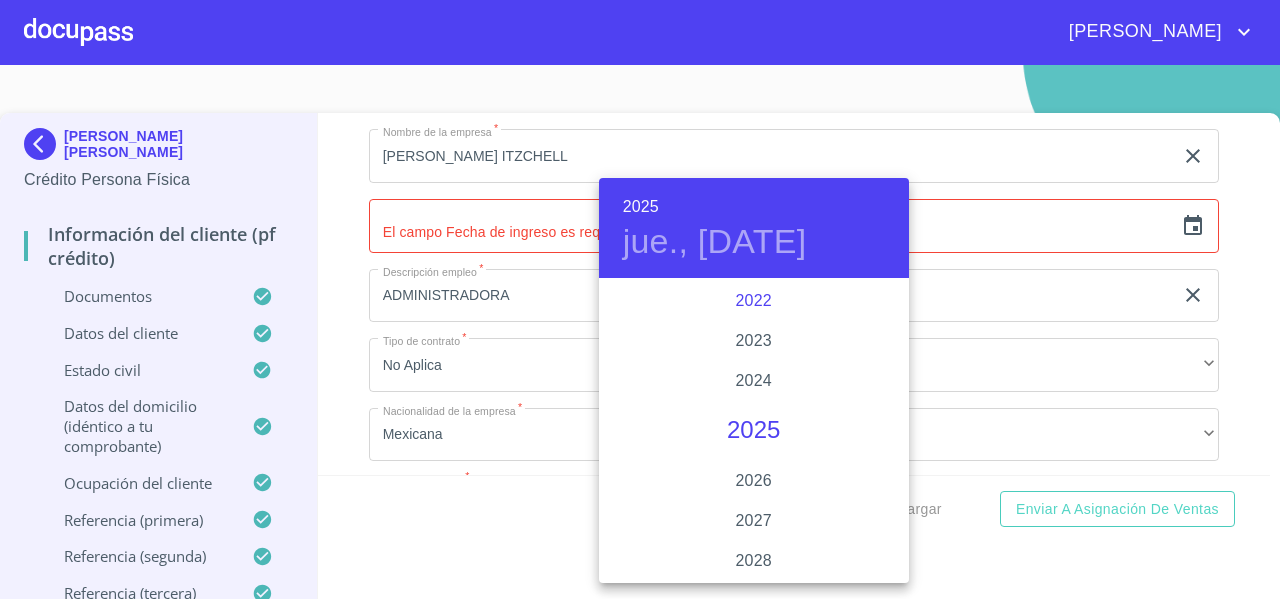 click on "2022" at bounding box center [754, 301] 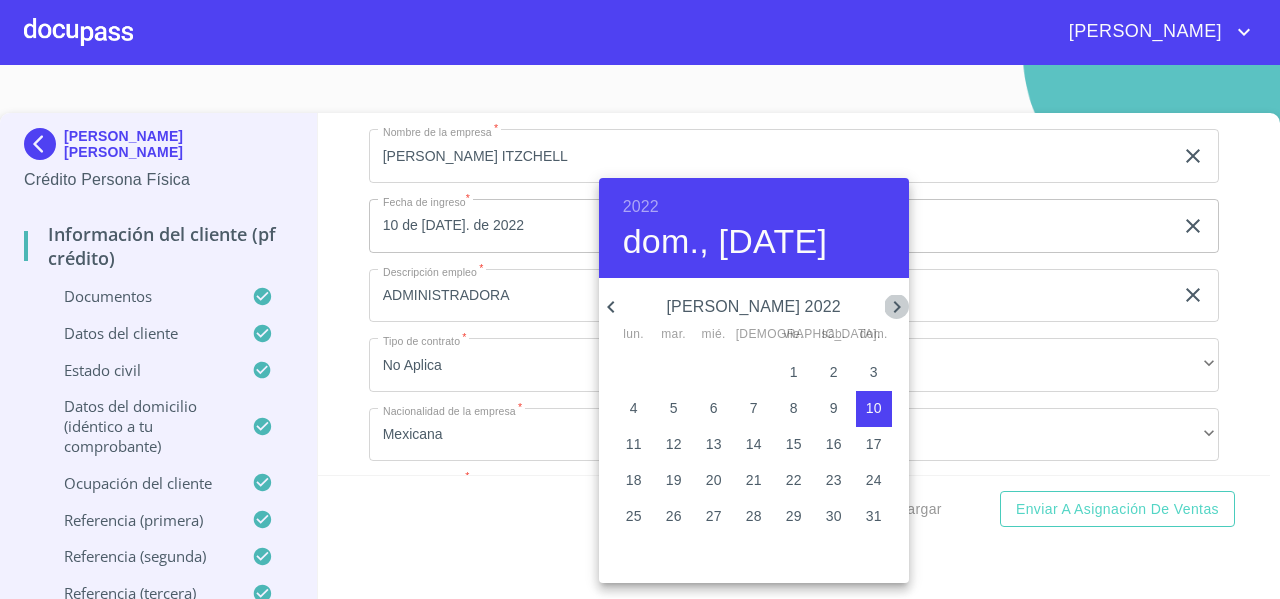 click 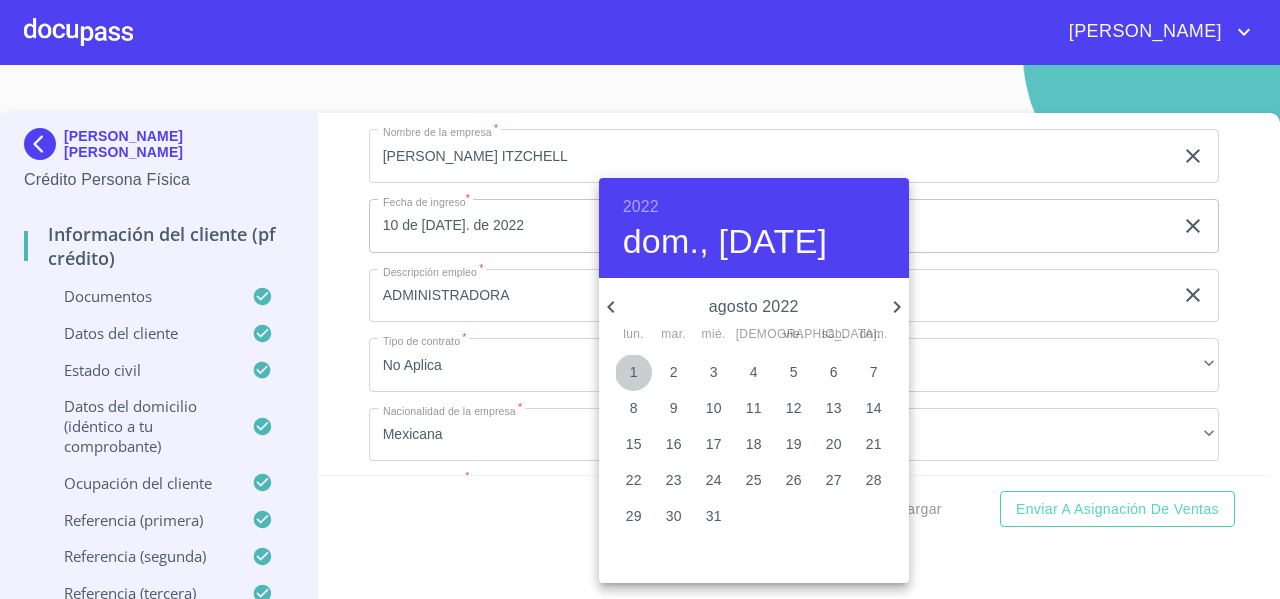 click on "1" at bounding box center [634, 372] 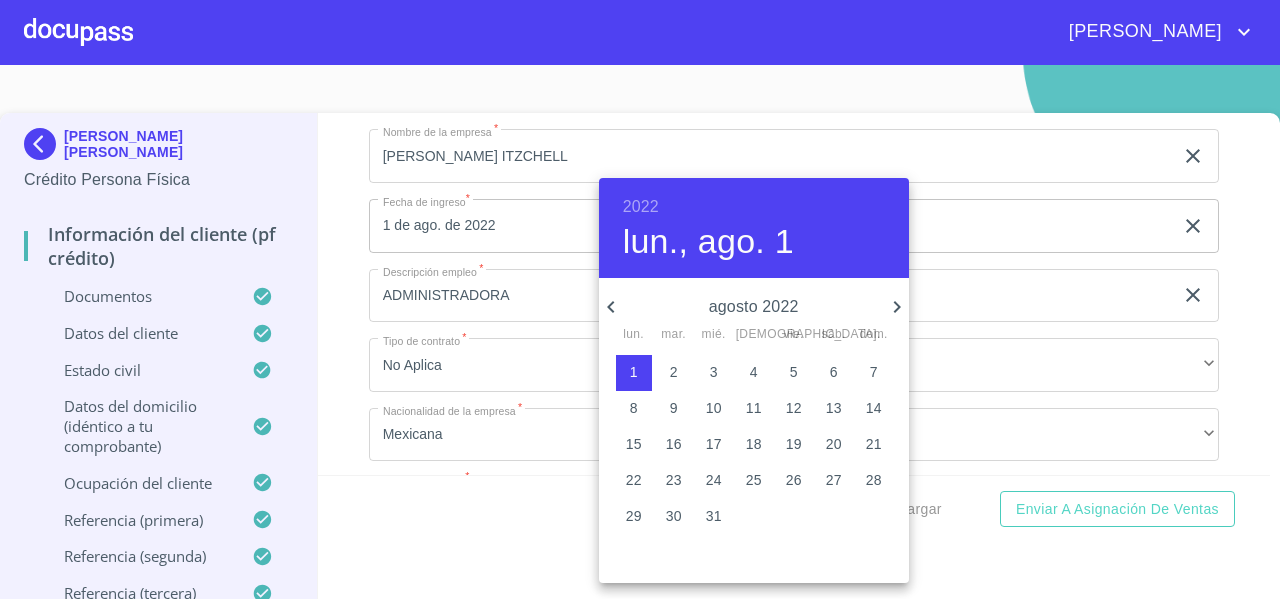 click at bounding box center [640, 299] 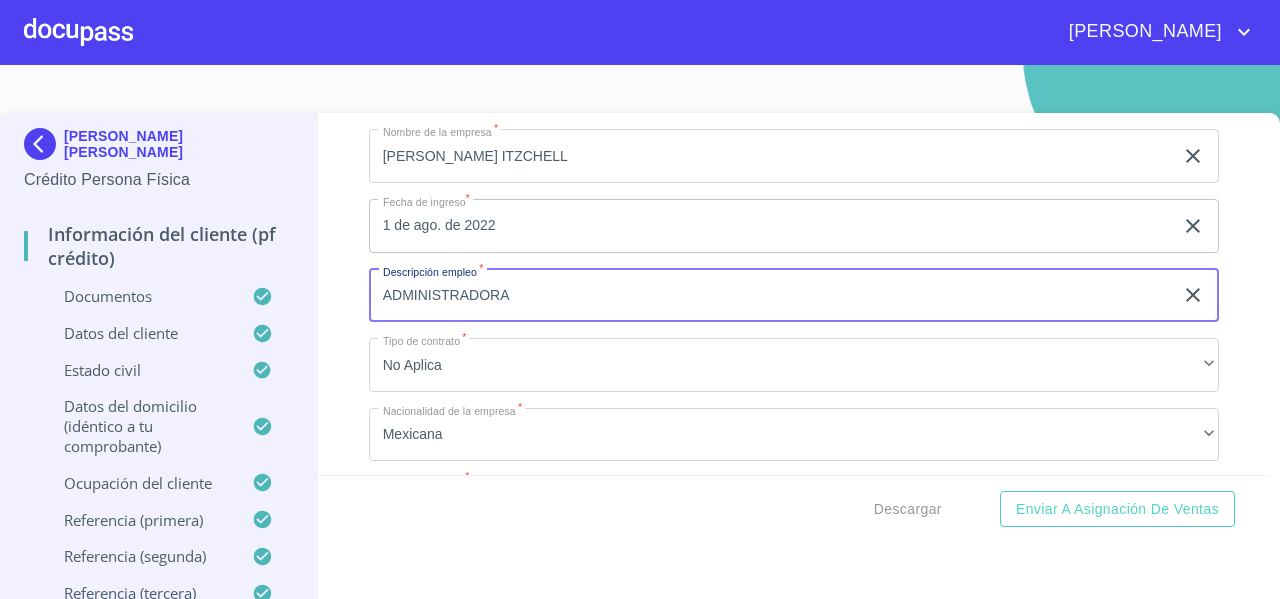 click on "ADMINISTRADORA" at bounding box center [771, 296] 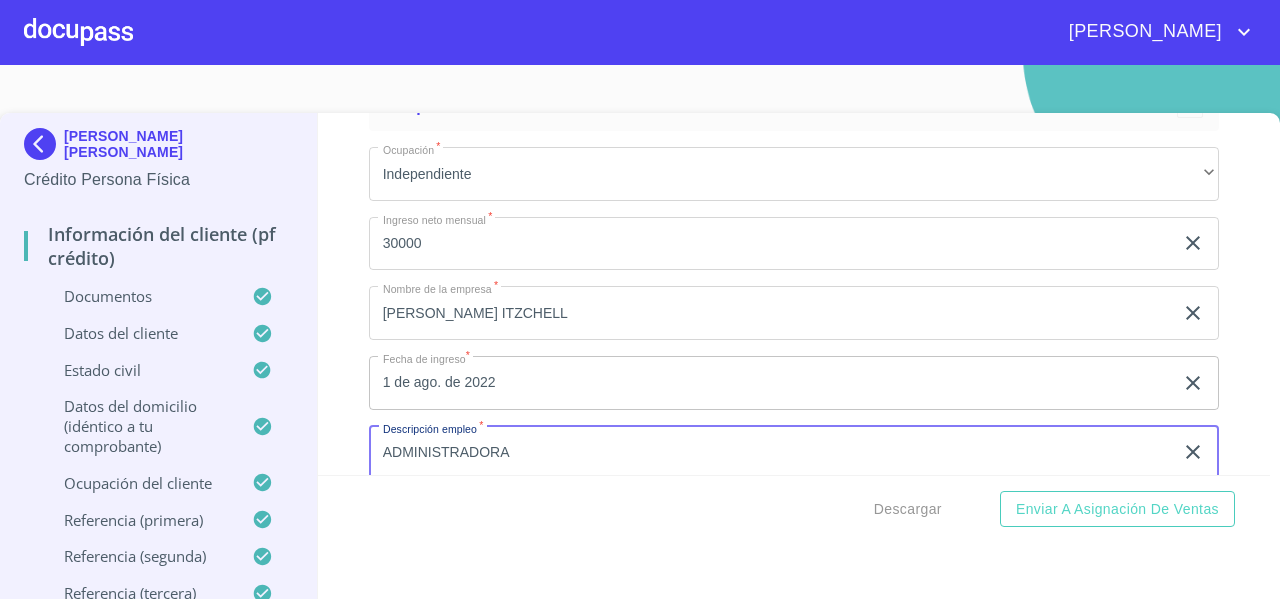 scroll, scrollTop: 8300, scrollLeft: 0, axis: vertical 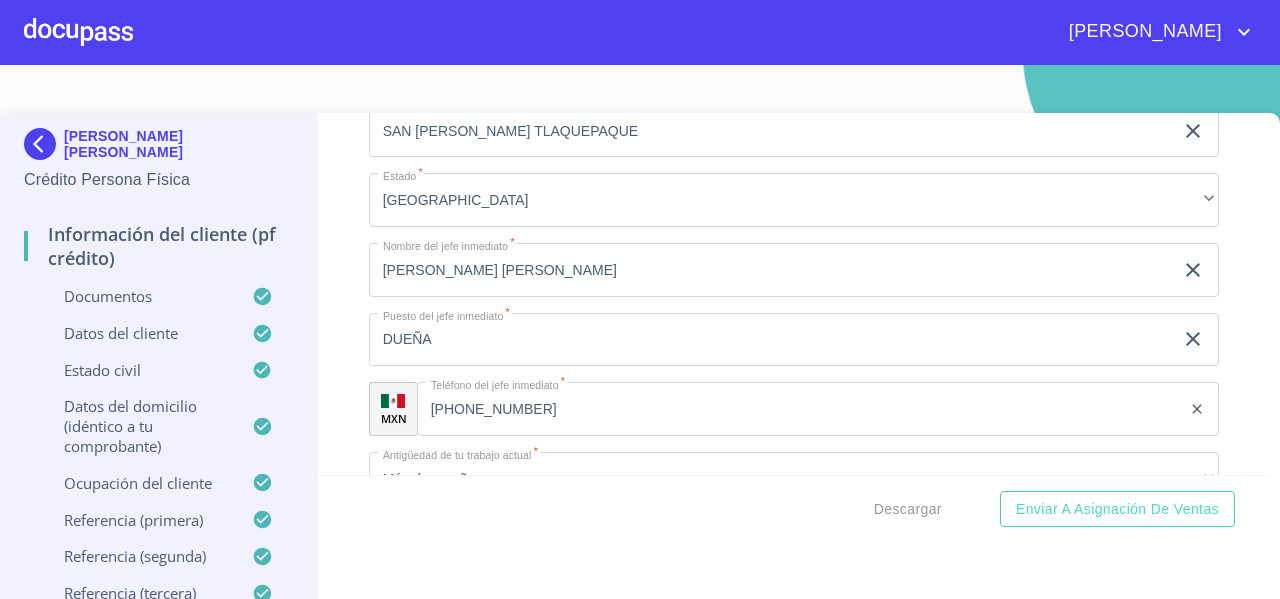 click on "[PERSON_NAME] [PERSON_NAME]" at bounding box center [771, -2965] 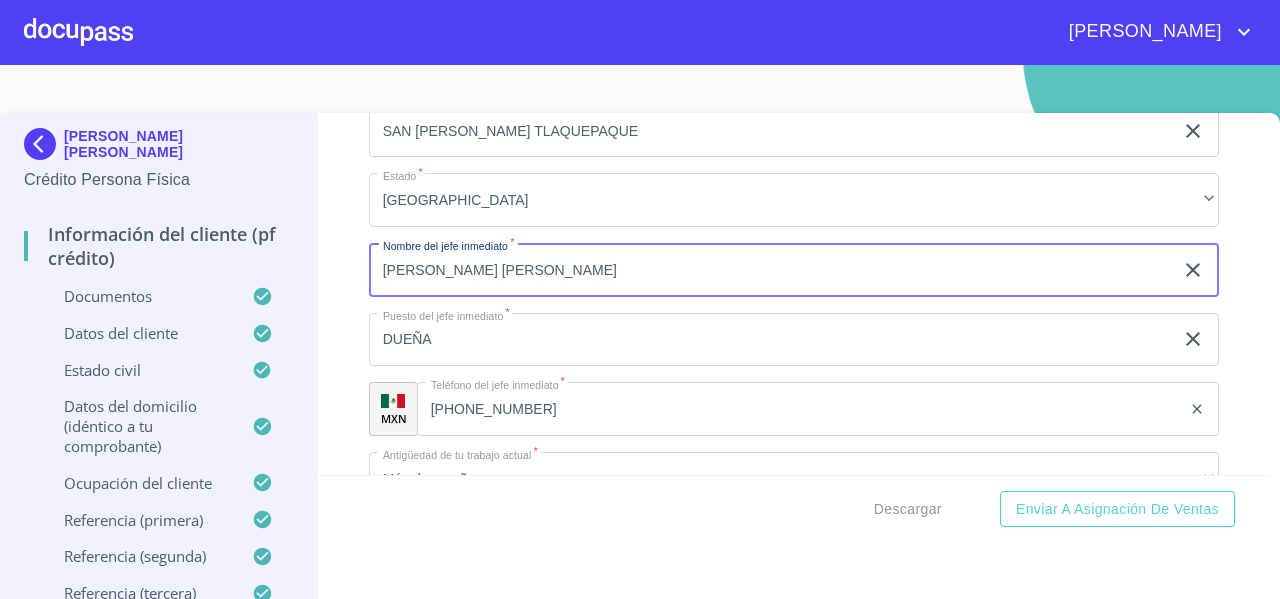 click on "[PERSON_NAME] [PERSON_NAME]" at bounding box center (771, 270) 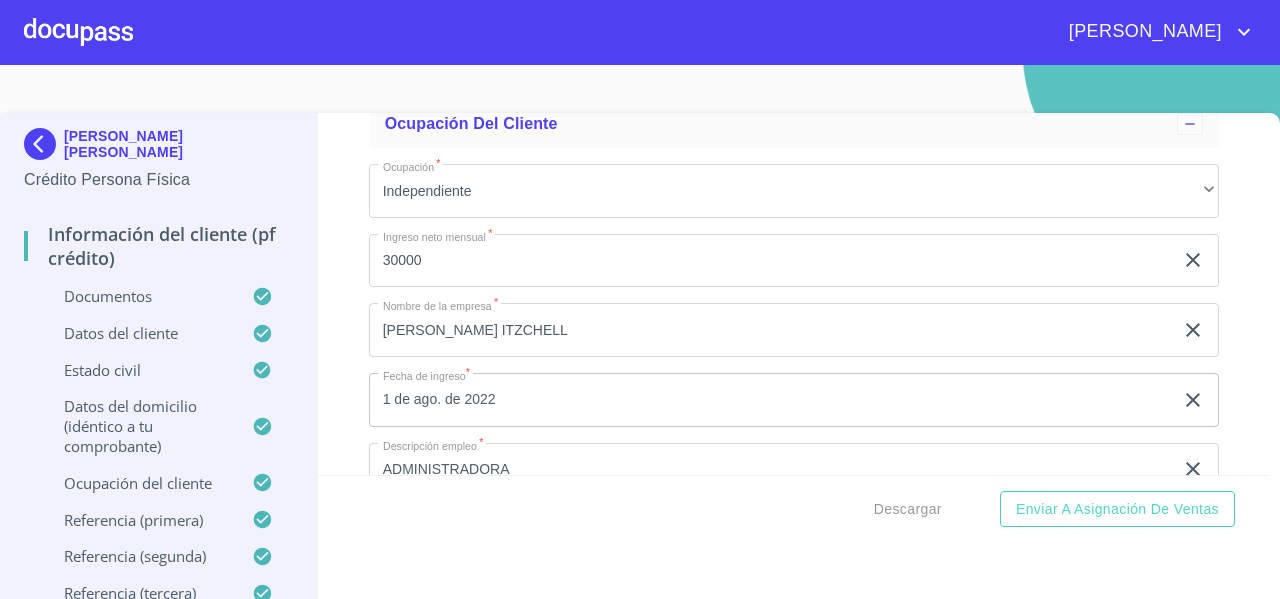 scroll, scrollTop: 8286, scrollLeft: 0, axis: vertical 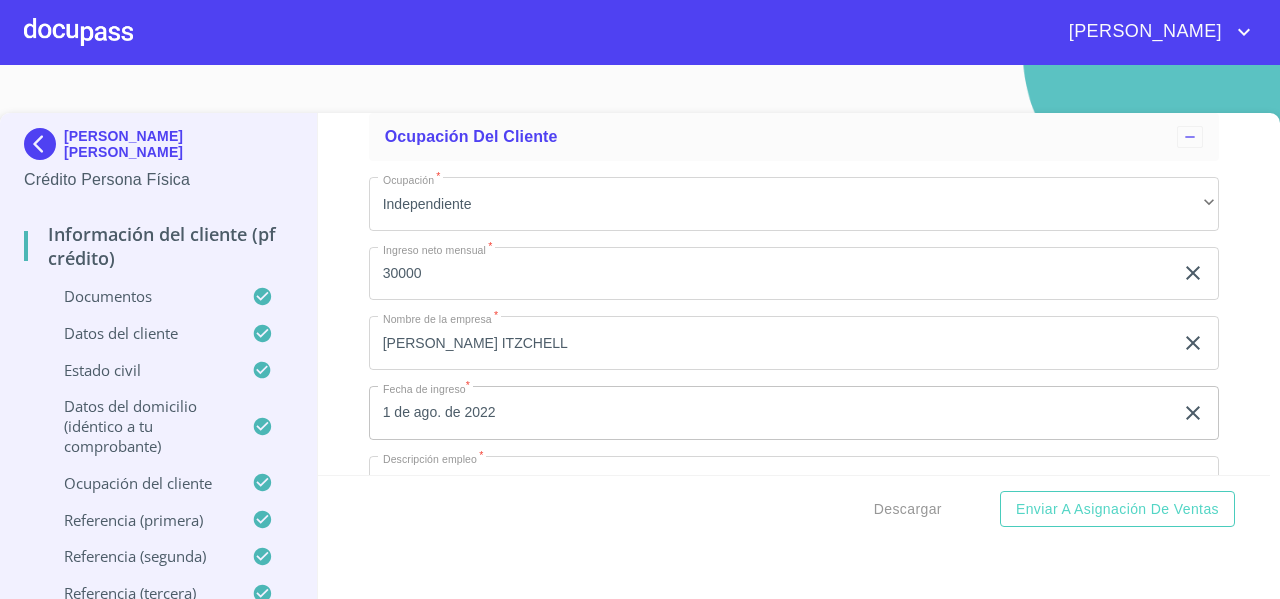 click on "30000" at bounding box center [771, -1847] 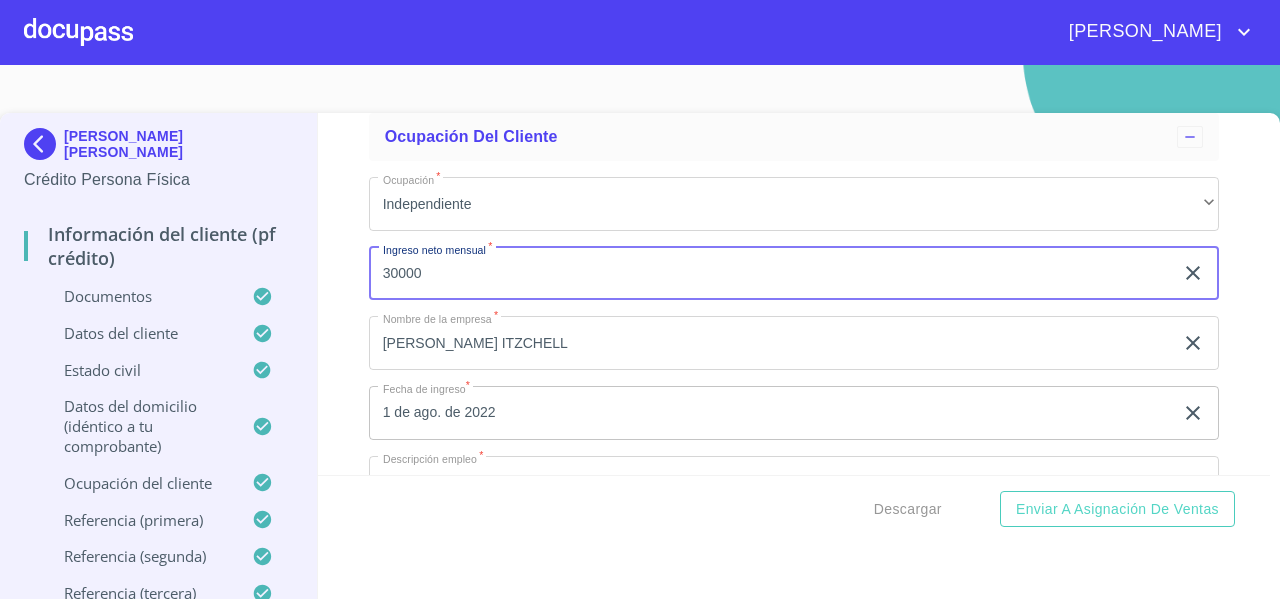 click on "30000" at bounding box center (771, 274) 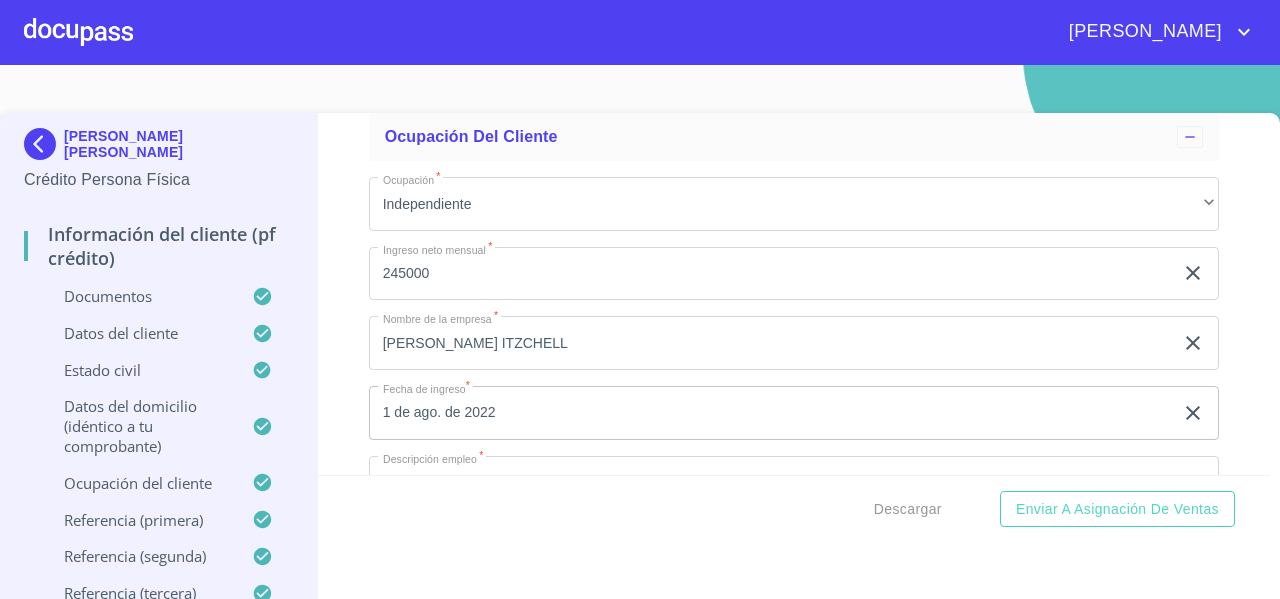 click on "Información del cliente (PF crédito)   Documentos Documento de identificación   * INE ​ Identificación Oficial * Identificación Oficial Identificación Oficial Comprobante de Domicilio * Comprobante de Domicilio Comprobante de [PERSON_NAME] de ingresos   * Independiente/Dueño de negocio/Persona Moral ​ Comprobante de Ingresos mes 1 * Comprobante de Ingresos mes 1 Comprobante de Ingresos mes 1 Comprobante de Ingresos mes 2 * Comprobante de Ingresos mes 2 Comprobante de Ingresos mes 2 Comprobante de Ingresos mes 3 * Comprobante de Ingresos mes 3 Comprobante de Ingresos mes 3 CURP * CURP [PERSON_NAME] de situación fiscal [PERSON_NAME] de situación fiscal [PERSON_NAME] de situación fiscal Datos del cliente Apellido [PERSON_NAME]   * [PERSON_NAME] ​ Apellido Materno   * [PERSON_NAME] ​ Primer nombre   * [PERSON_NAME] ​ [PERSON_NAME] Nombre [PERSON_NAME] ​ Fecha de nacimiento * 1 de nov. de [DEMOGRAPHIC_DATA] ​ Nacionalidad   * Mexicana ​ País de nacimiento   * [GEOGRAPHIC_DATA] ​ Estado de nacimiento   * Jalisco ​ CURP   * ​ RFC *" at bounding box center [794, 294] 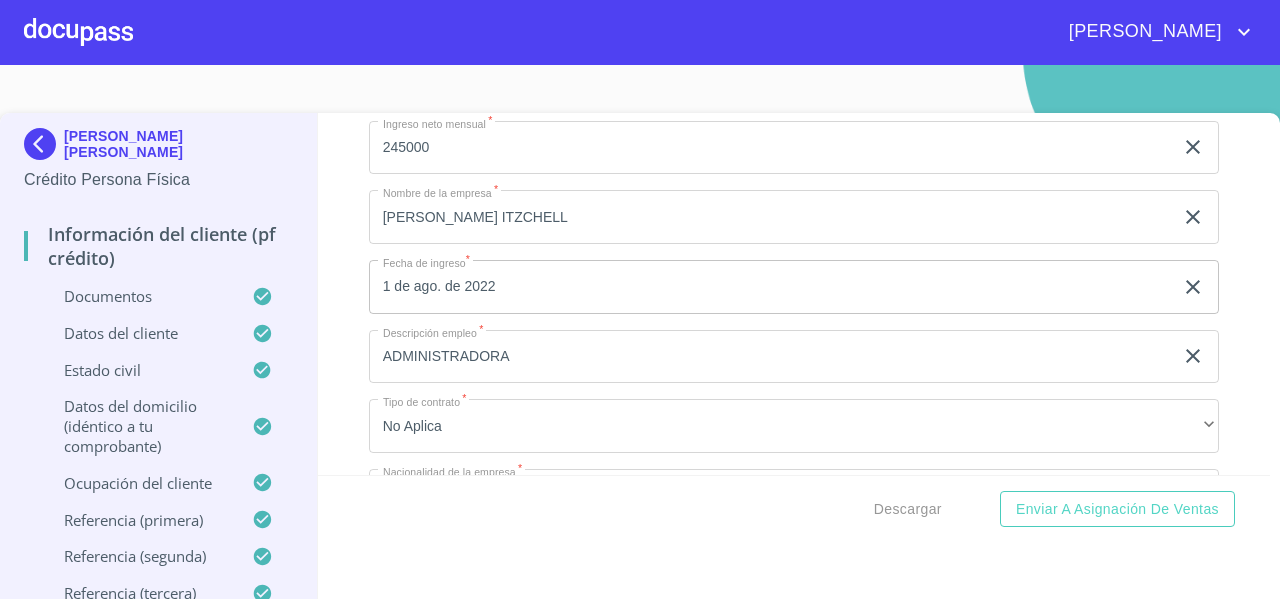 click on "Información del cliente (PF crédito)   Documentos Documento de identificación   * INE ​ Identificación Oficial * Identificación Oficial Identificación Oficial Comprobante de Domicilio * Comprobante de Domicilio Comprobante de [PERSON_NAME] de ingresos   * Independiente/Dueño de negocio/Persona Moral ​ Comprobante de Ingresos mes 1 * Comprobante de Ingresos mes 1 Comprobante de Ingresos mes 1 Comprobante de Ingresos mes 2 * Comprobante de Ingresos mes 2 Comprobante de Ingresos mes 2 Comprobante de Ingresos mes 3 * Comprobante de Ingresos mes 3 Comprobante de Ingresos mes 3 CURP * CURP [PERSON_NAME] de situación fiscal [PERSON_NAME] de situación fiscal [PERSON_NAME] de situación fiscal Datos del cliente Apellido [PERSON_NAME]   * [PERSON_NAME] ​ Apellido Materno   * [PERSON_NAME] ​ Primer nombre   * [PERSON_NAME] ​ [PERSON_NAME] Nombre [PERSON_NAME] ​ Fecha de nacimiento * 1 de nov. de [DEMOGRAPHIC_DATA] ​ Nacionalidad   * Mexicana ​ País de nacimiento   * [GEOGRAPHIC_DATA] ​ Estado de nacimiento   * Jalisco ​ CURP   * ​ RFC *" at bounding box center (794, 294) 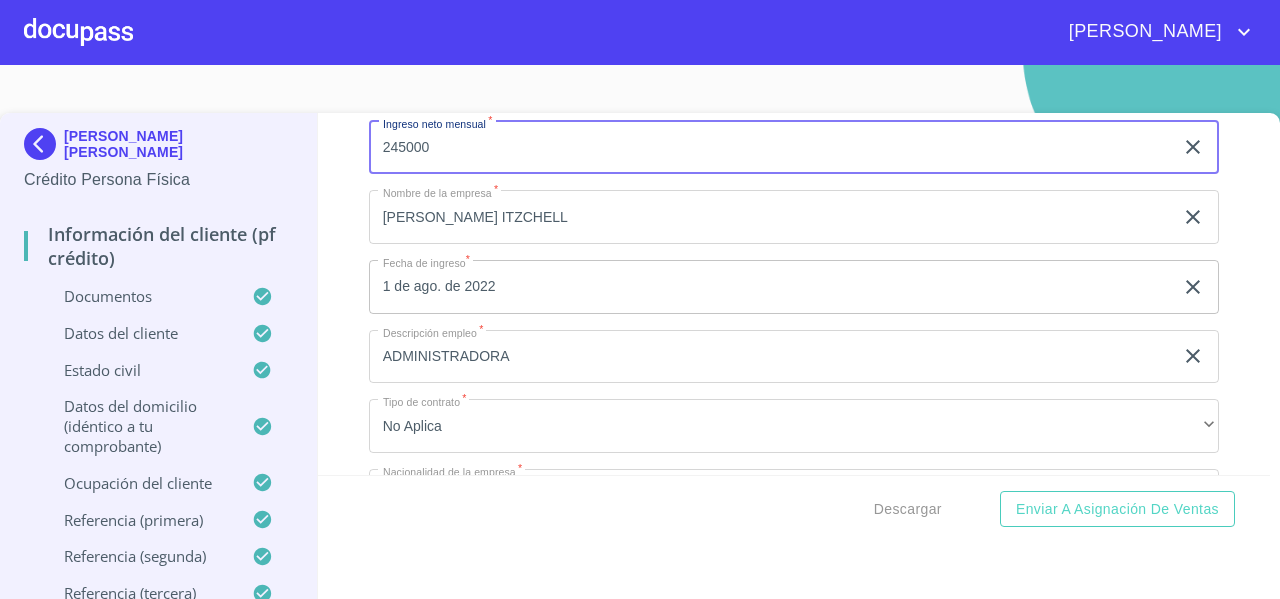 click on "245000" at bounding box center (771, 148) 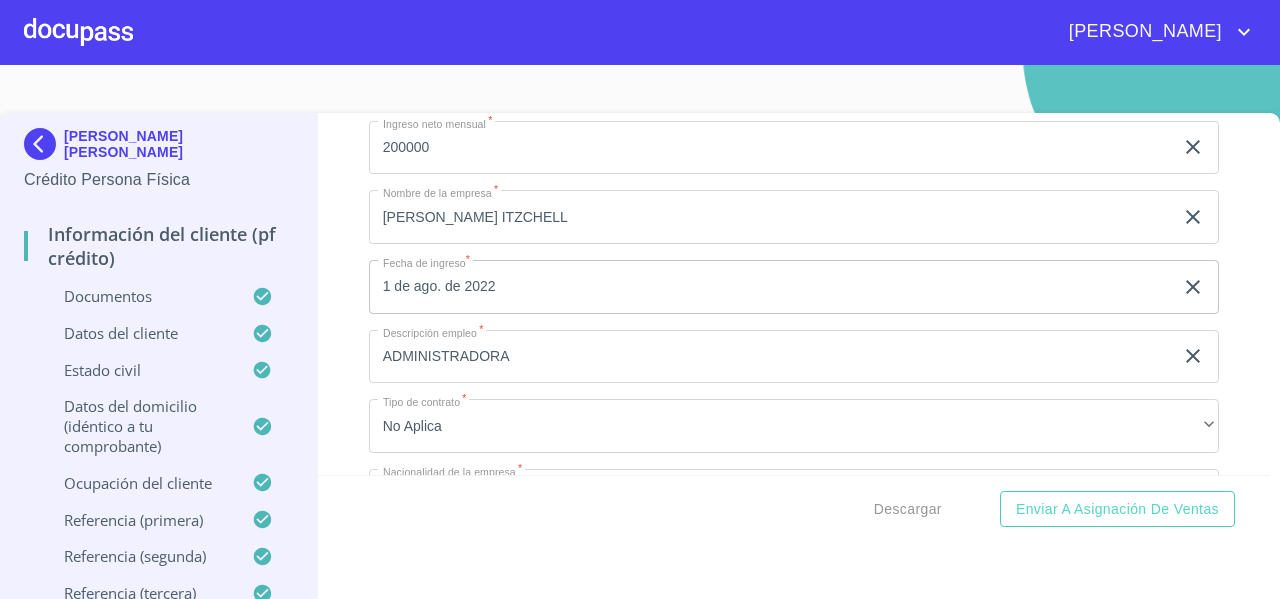 click on "Información del cliente (PF crédito)   Documentos Documento de identificación   * INE ​ Identificación Oficial * Identificación Oficial Identificación Oficial Comprobante de Domicilio * Comprobante de Domicilio Comprobante de [PERSON_NAME] de ingresos   * Independiente/Dueño de negocio/Persona Moral ​ Comprobante de Ingresos mes 1 * Comprobante de Ingresos mes 1 Comprobante de Ingresos mes 1 Comprobante de Ingresos mes 2 * Comprobante de Ingresos mes 2 Comprobante de Ingresos mes 2 Comprobante de Ingresos mes 3 * Comprobante de Ingresos mes 3 Comprobante de Ingresos mes 3 CURP * CURP [PERSON_NAME] de situación fiscal [PERSON_NAME] de situación fiscal [PERSON_NAME] de situación fiscal Datos del cliente Apellido [PERSON_NAME]   * [PERSON_NAME] ​ Apellido Materno   * [PERSON_NAME] ​ Primer nombre   * [PERSON_NAME] ​ [PERSON_NAME] Nombre [PERSON_NAME] ​ Fecha de nacimiento * 1 de nov. de [DEMOGRAPHIC_DATA] ​ Nacionalidad   * Mexicana ​ País de nacimiento   * [GEOGRAPHIC_DATA] ​ Estado de nacimiento   * Jalisco ​ CURP   * ​ RFC *" at bounding box center [794, 294] 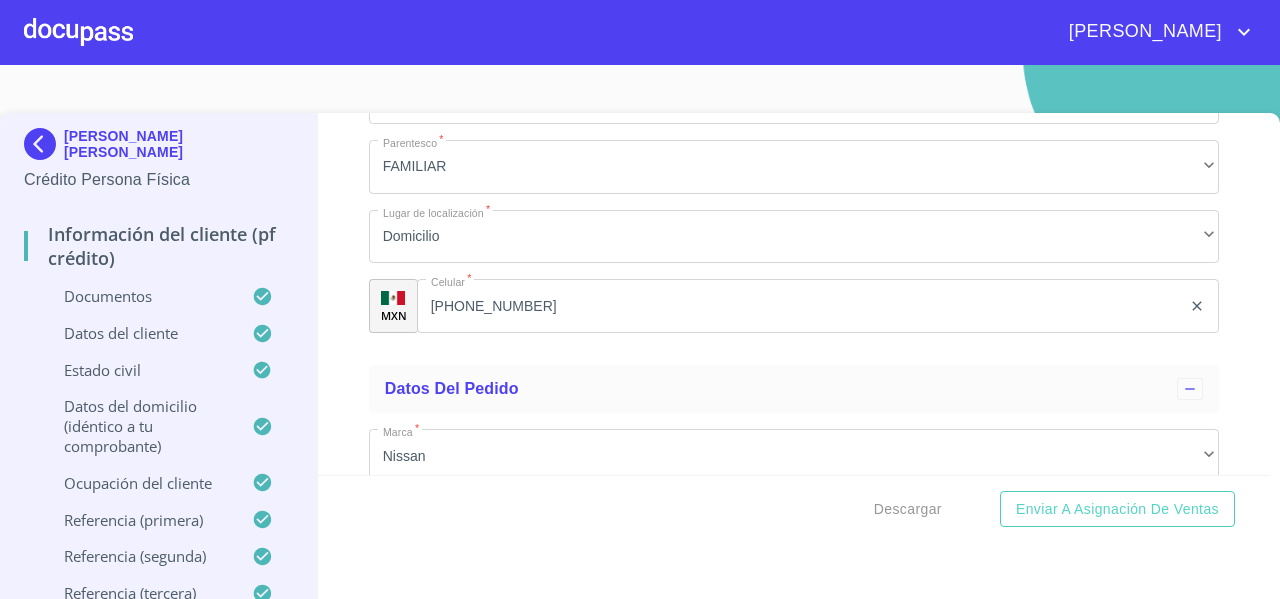scroll, scrollTop: 11607, scrollLeft: 0, axis: vertical 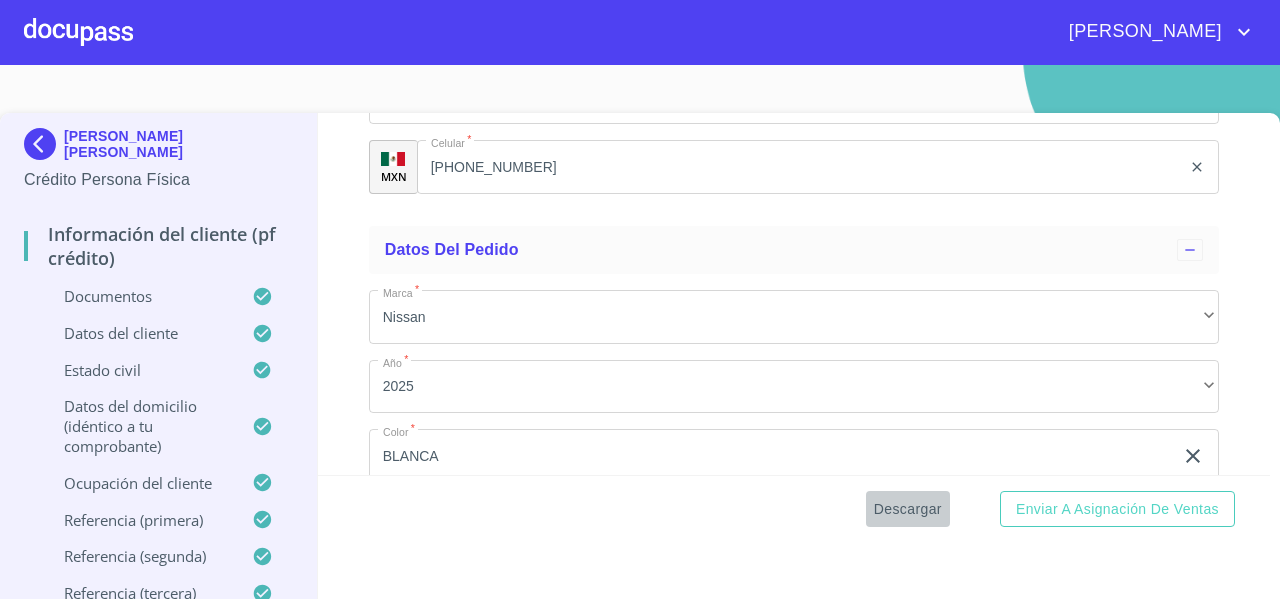 click on "Descargar" at bounding box center (908, 509) 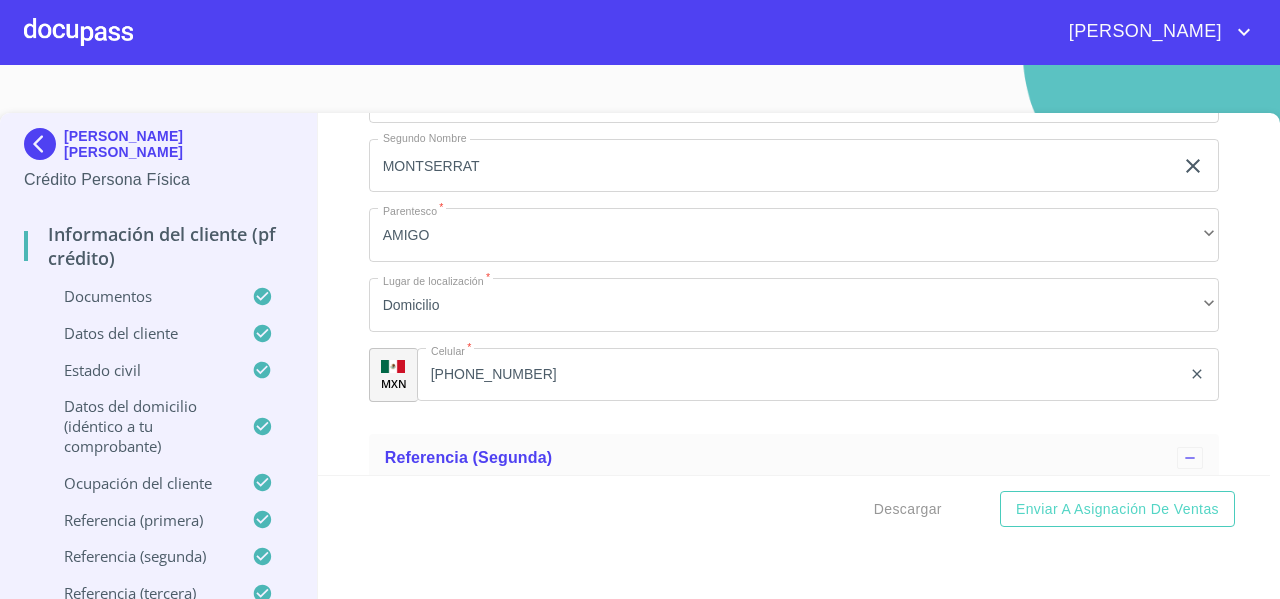 scroll, scrollTop: 10075, scrollLeft: 0, axis: vertical 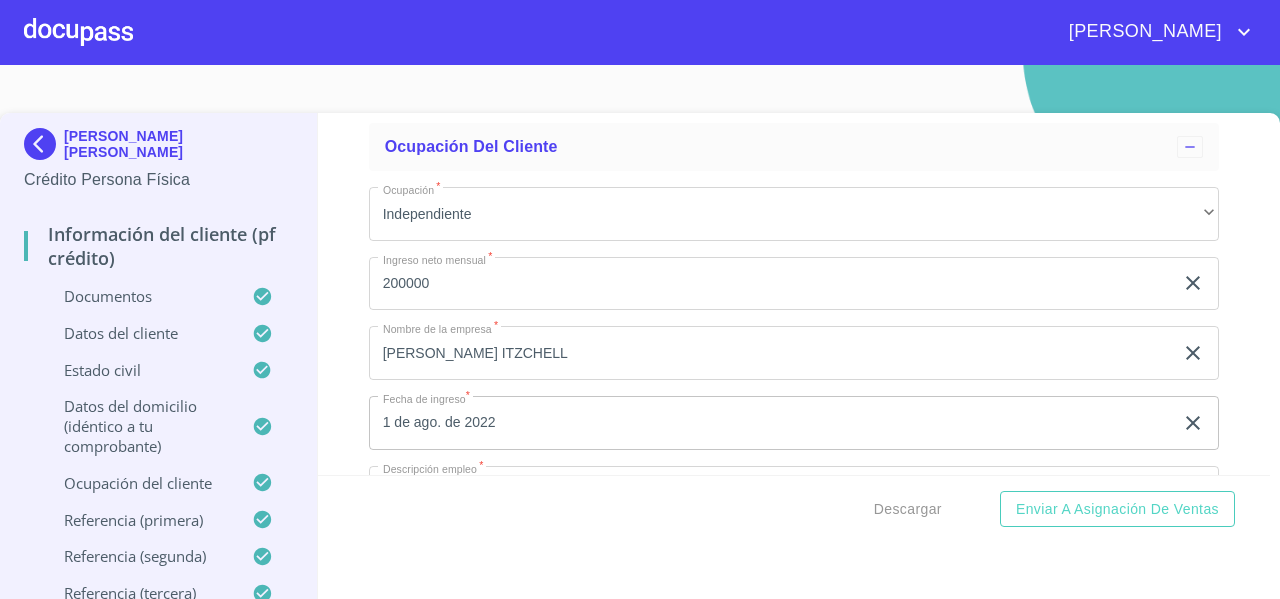 click on "200000" at bounding box center [771, -1837] 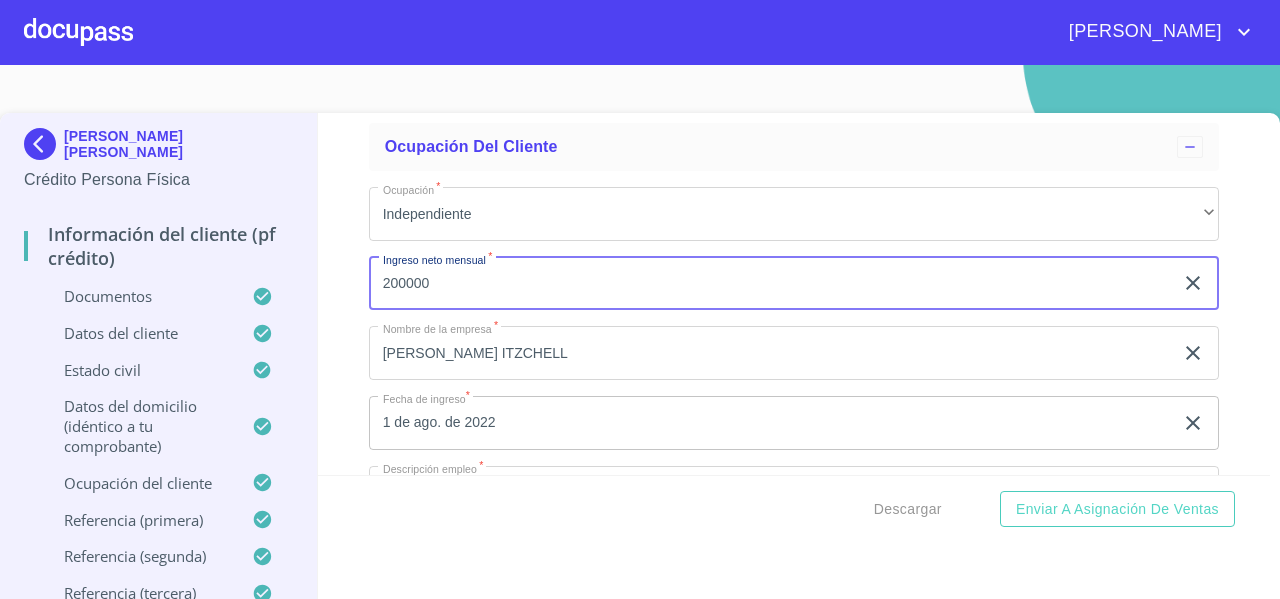 click on "200000" at bounding box center (771, 284) 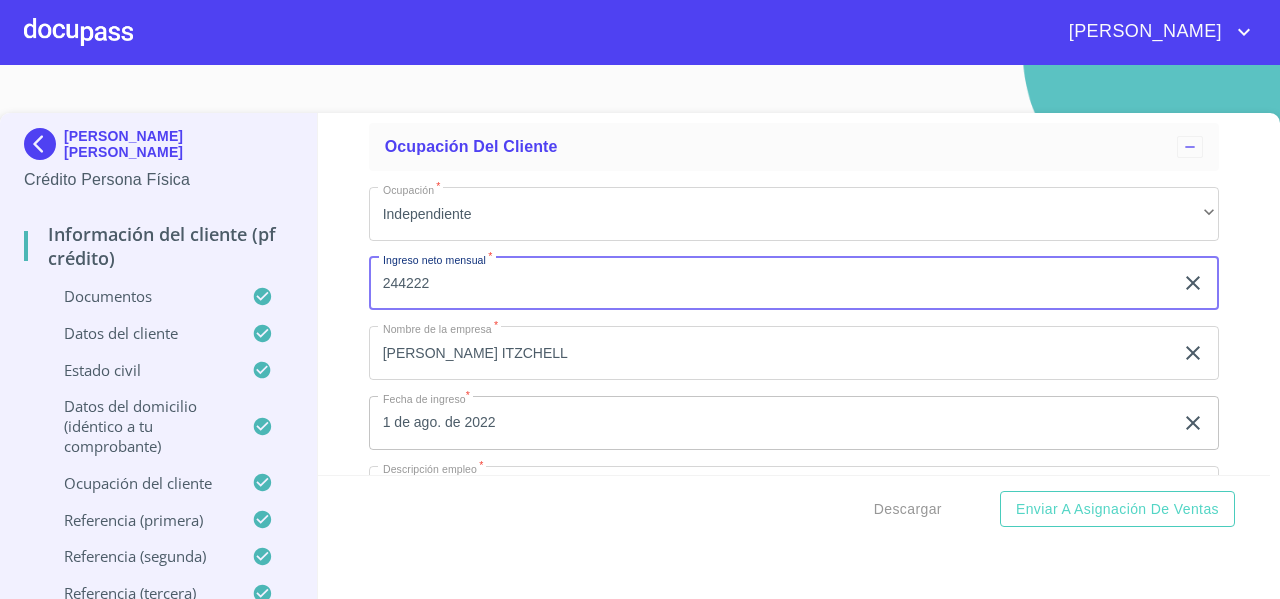 type on "244222" 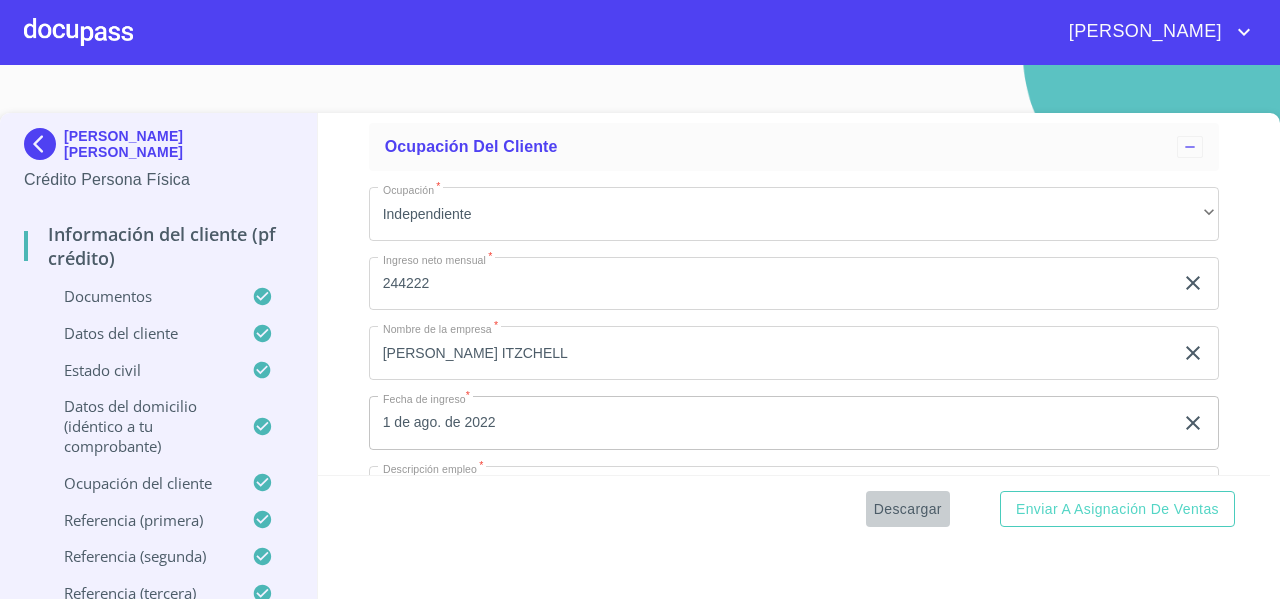 click on "Descargar" at bounding box center (908, 509) 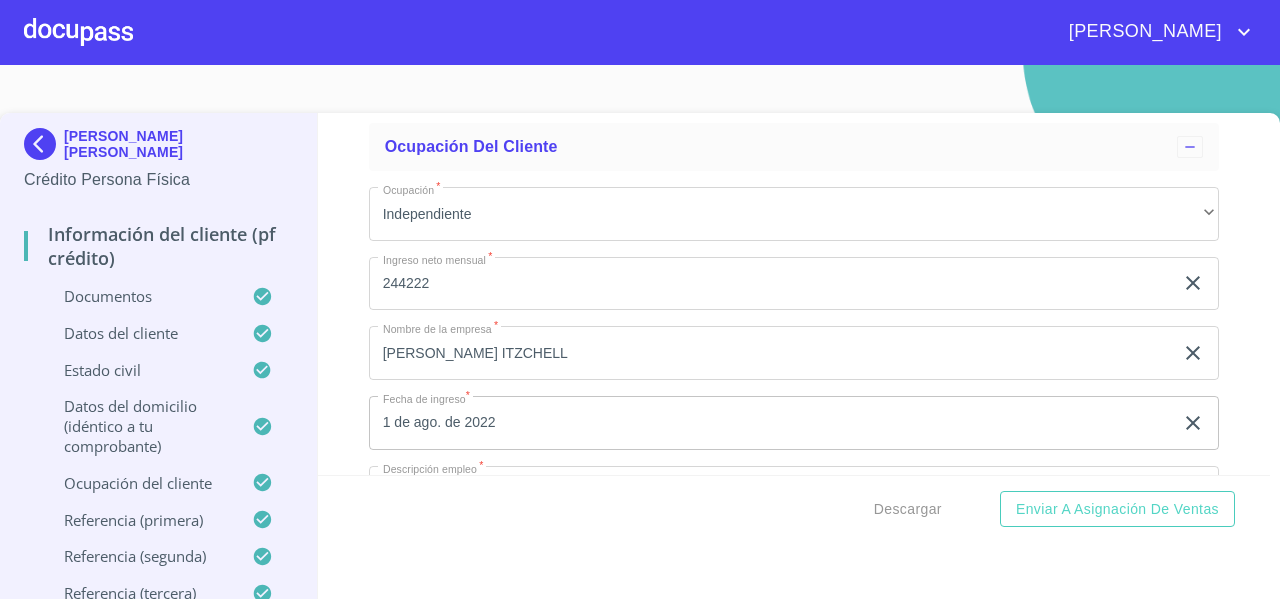 click on "[PERSON_NAME] [PERSON_NAME] Crédito Persona Física Información del cliente (PF crédito) Documentos Datos del cliente Estado Civil Datos del domicilio (idéntico a tu comprobante) Ocupación del Cliente Referencia (primera) Referencia (segunda) Referencia (tercera) Datos del pedido" at bounding box center (159, 367) 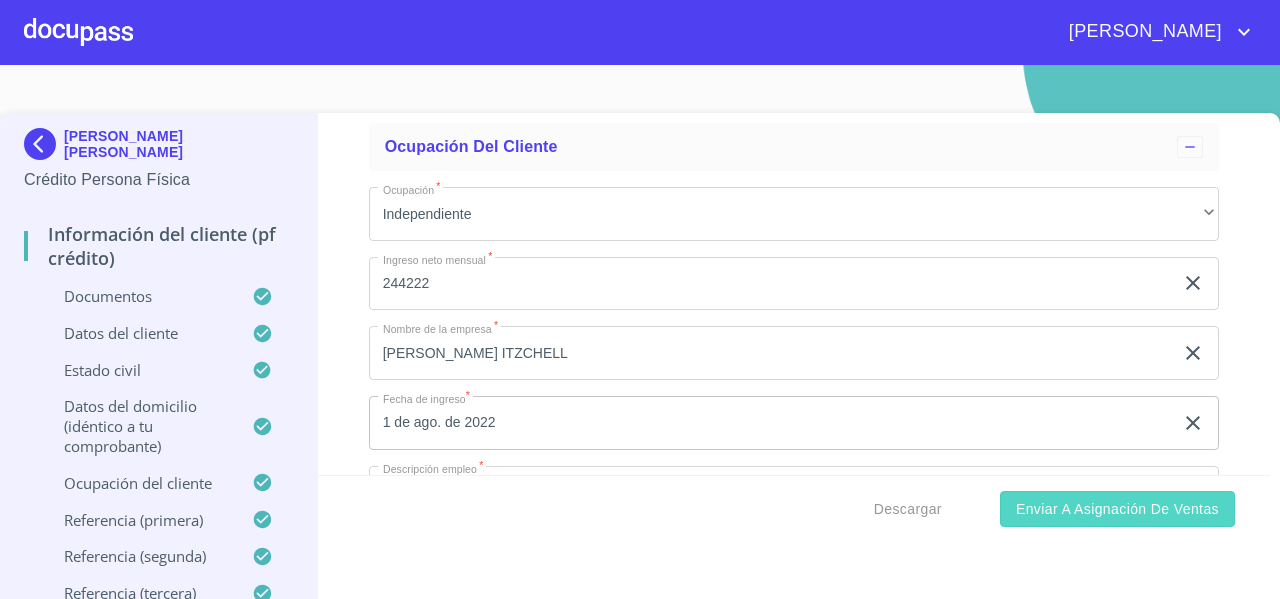 click on "Enviar a Asignación de Ventas" at bounding box center (1117, 509) 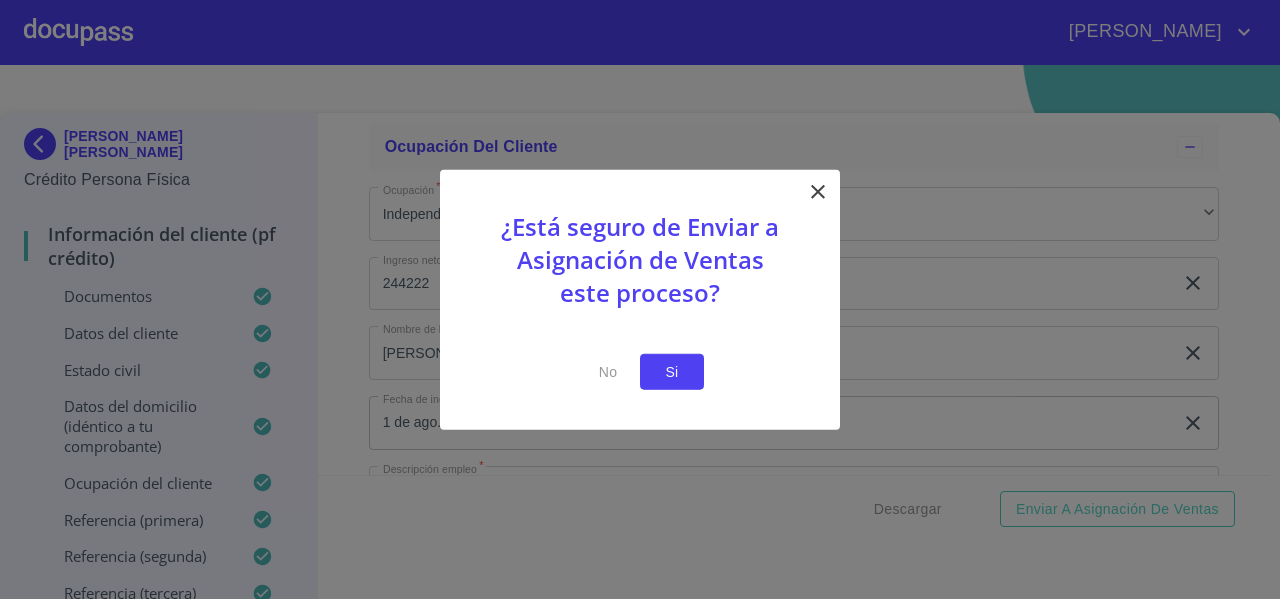 click on "Si" at bounding box center [672, 371] 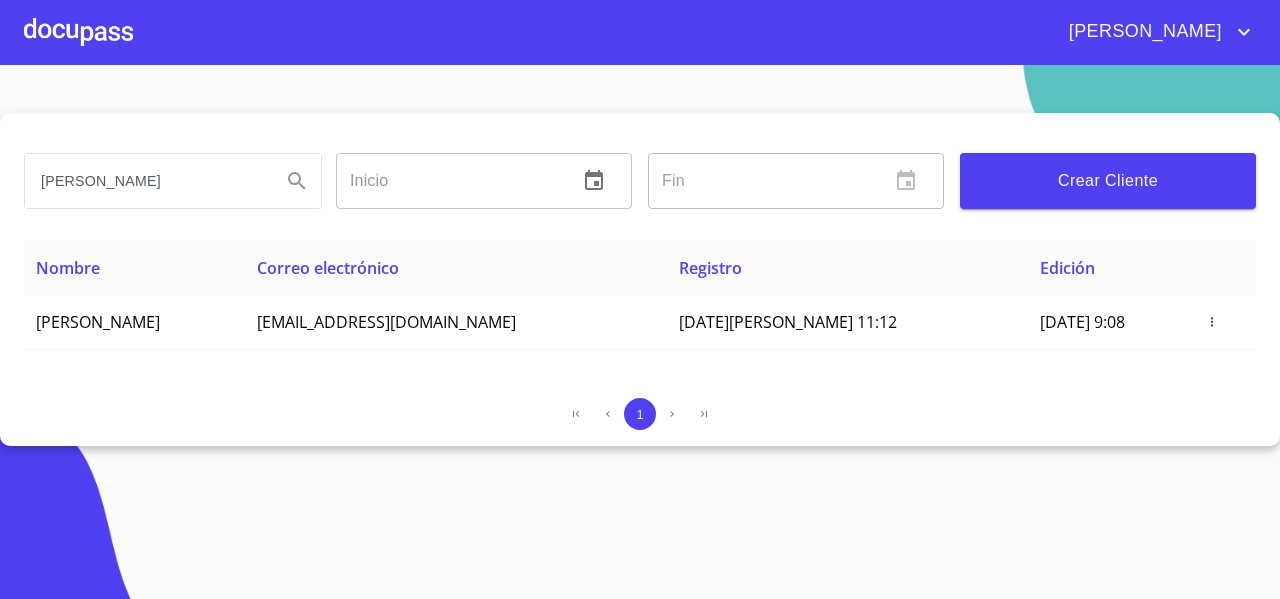 scroll, scrollTop: 0, scrollLeft: 0, axis: both 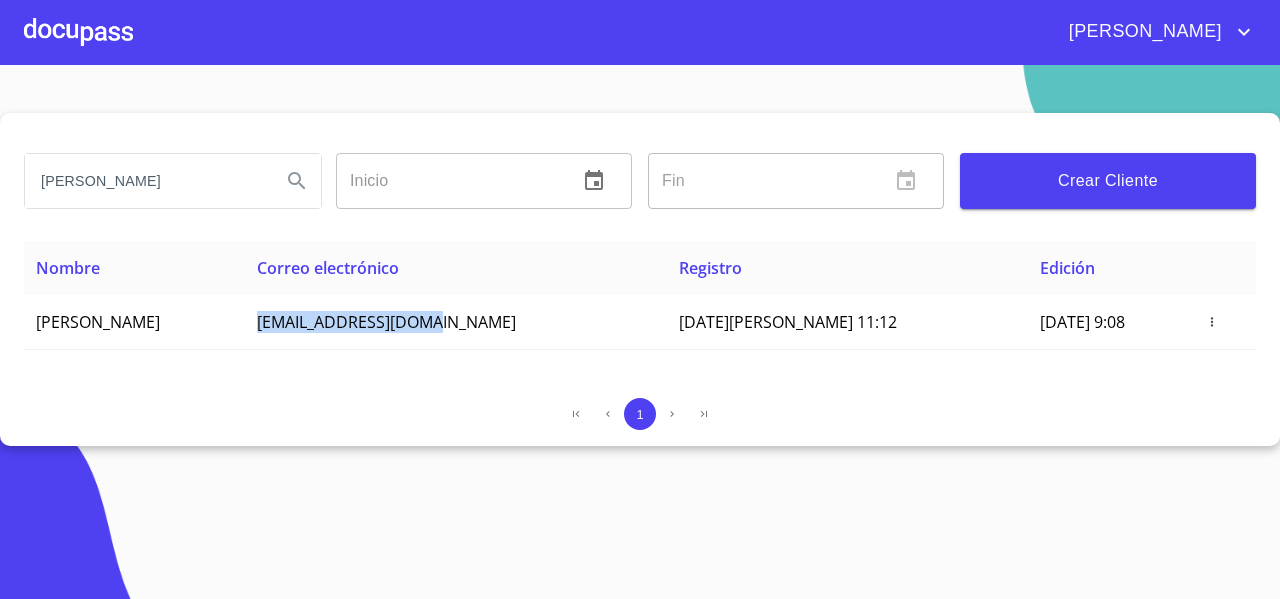 click on "ANA KARLA IBARRA Inicio ​ Fin ​ Crear Cliente Nombre   Correo electrónico   Registro   Edición     ANA KARLA IBARRA MARISCAL sop_ax24@outlook.com 31 de mayo de 2022 11:12 9 de julio de 2025 9:08 1" at bounding box center (640, 279) 